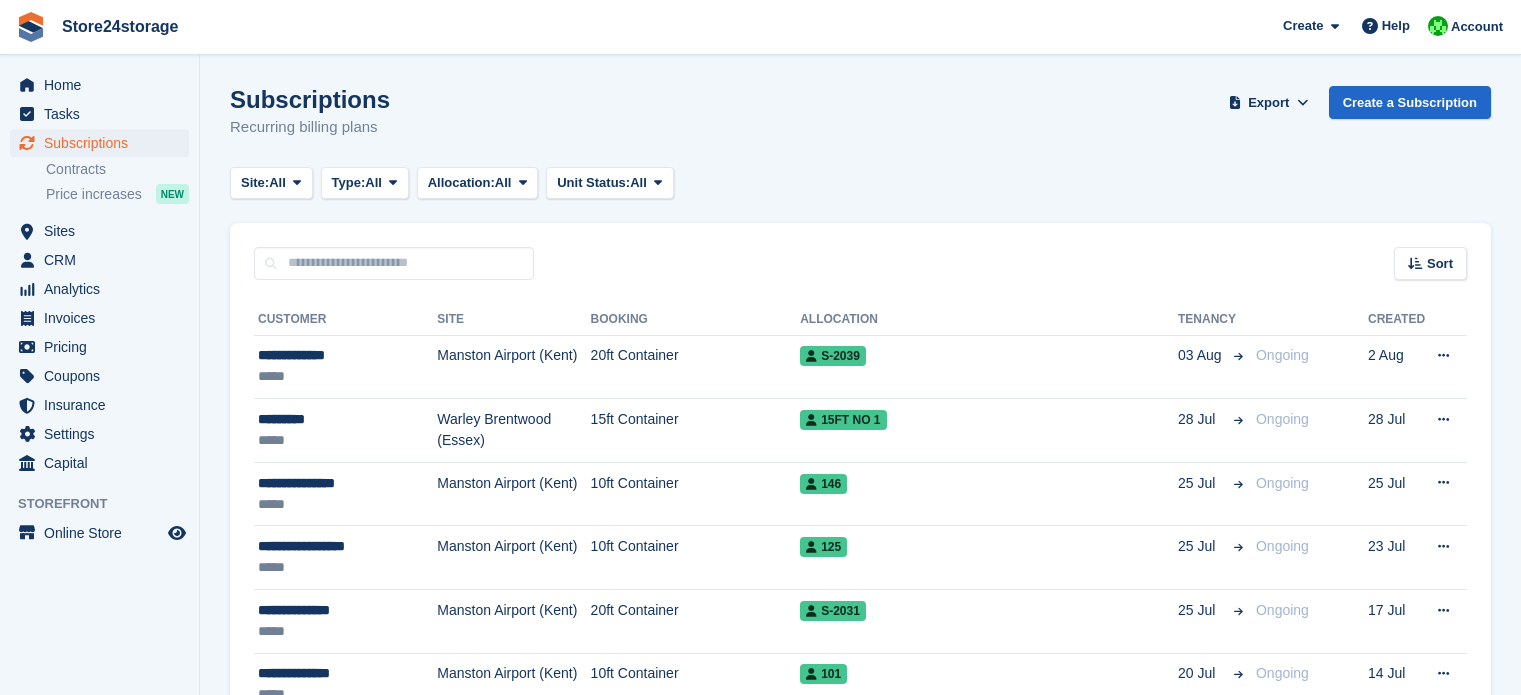 scroll, scrollTop: 0, scrollLeft: 0, axis: both 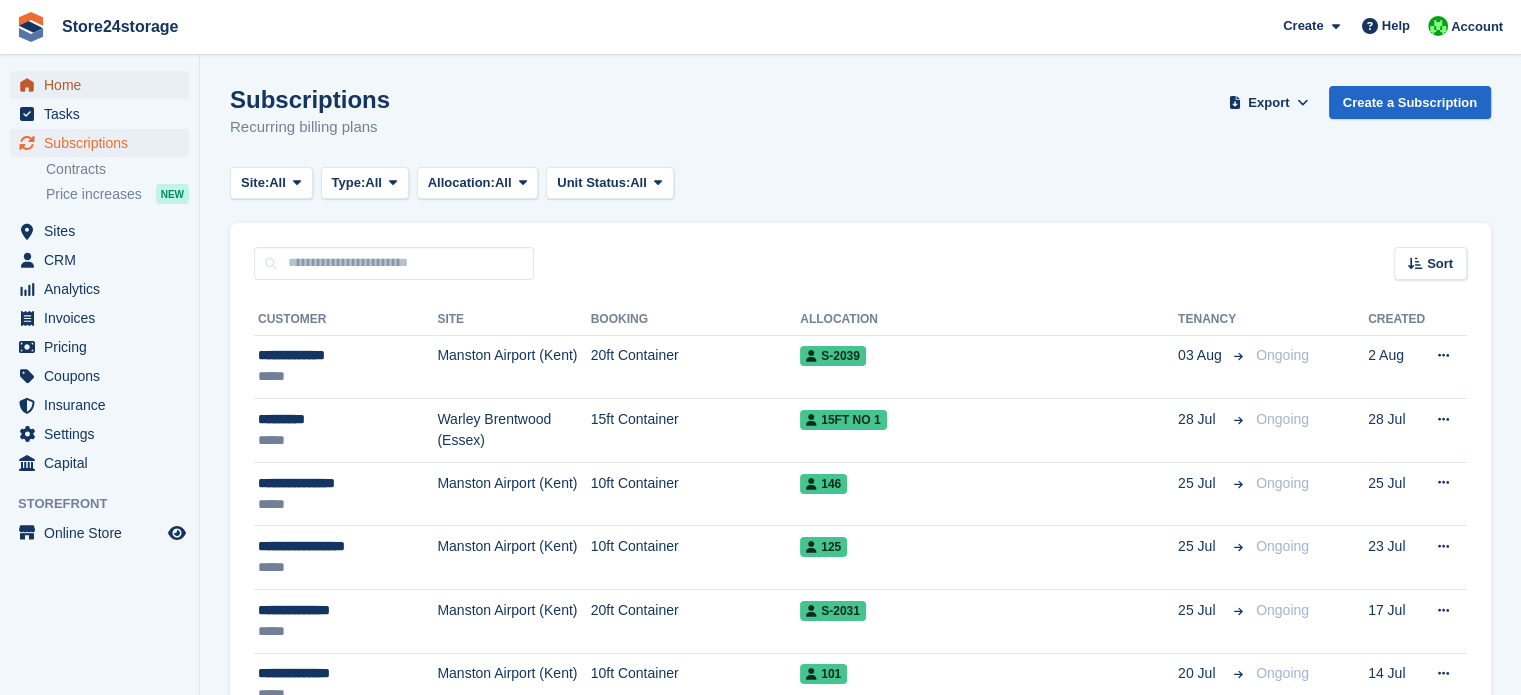 click on "Home" at bounding box center (104, 85) 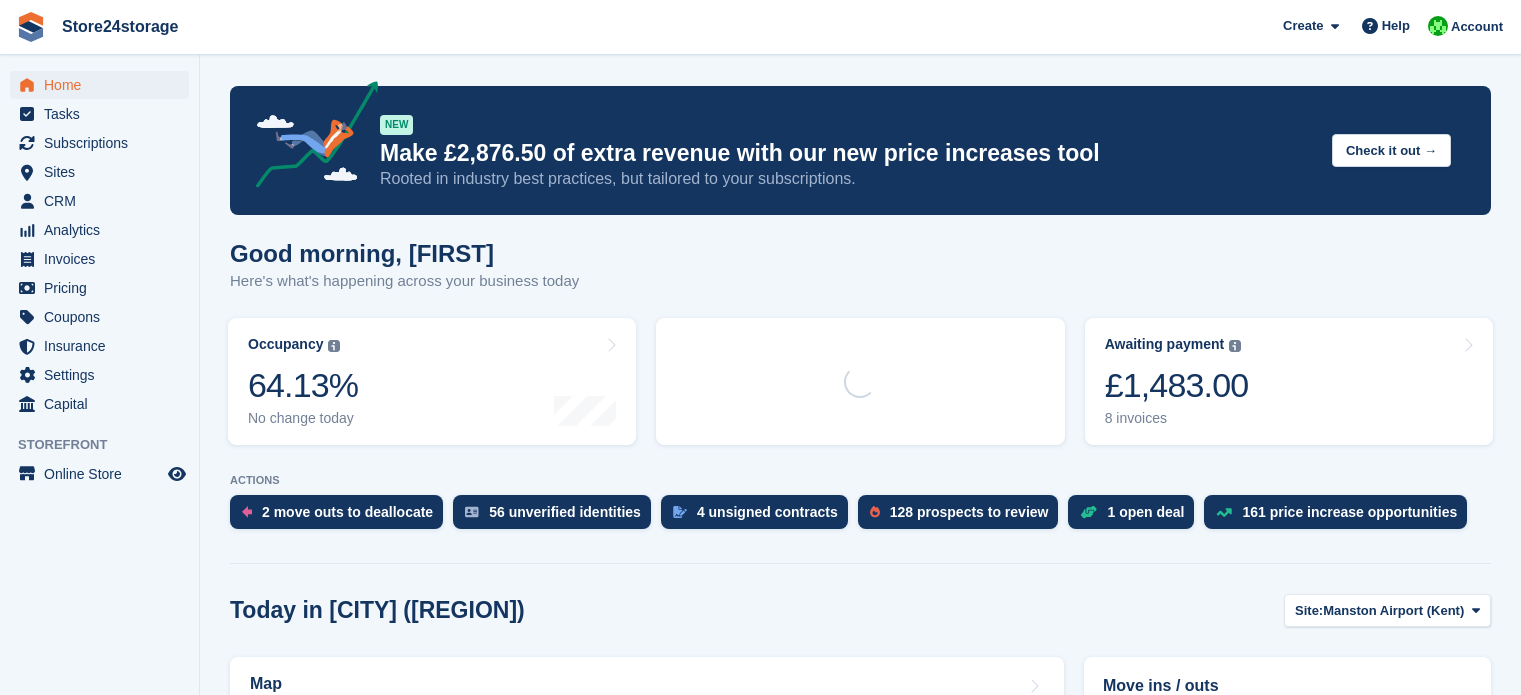 scroll, scrollTop: 0, scrollLeft: 0, axis: both 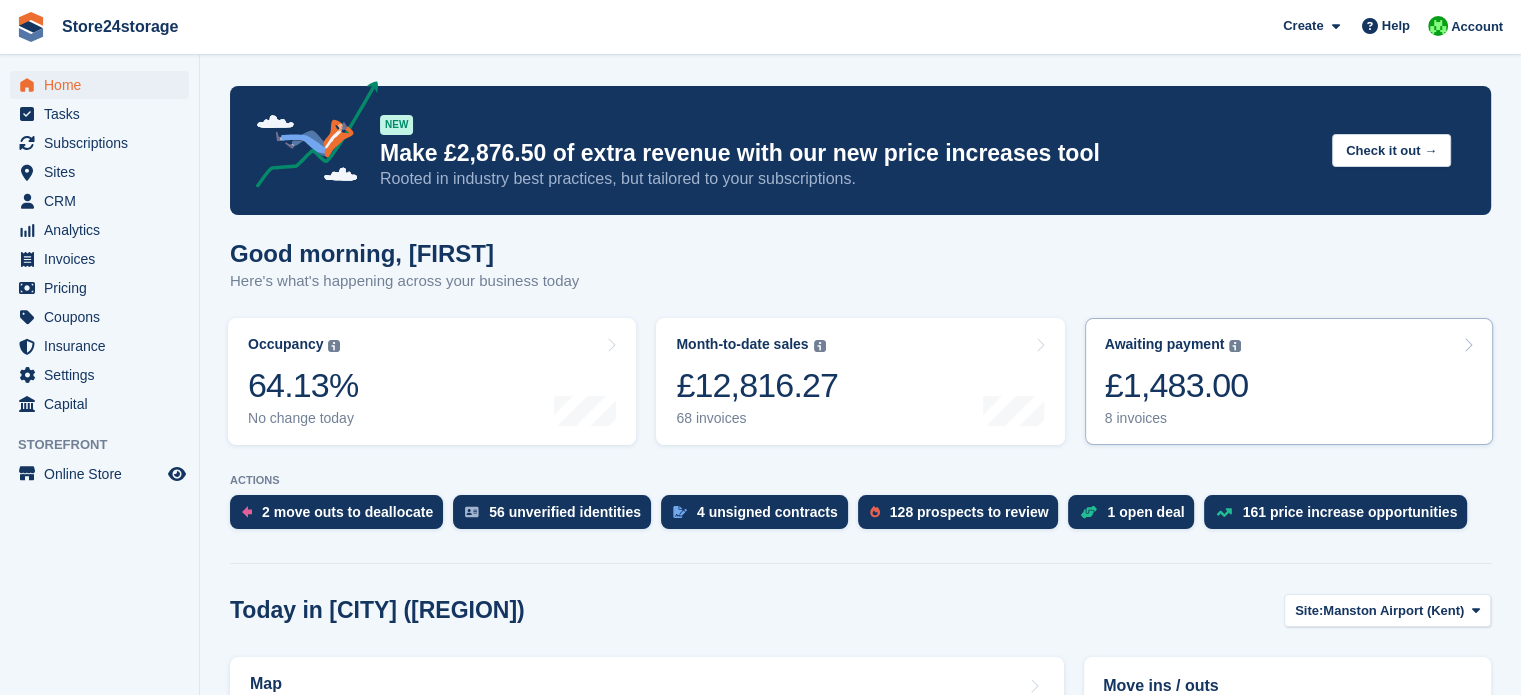 click on "£1,483.00" at bounding box center [1177, 385] 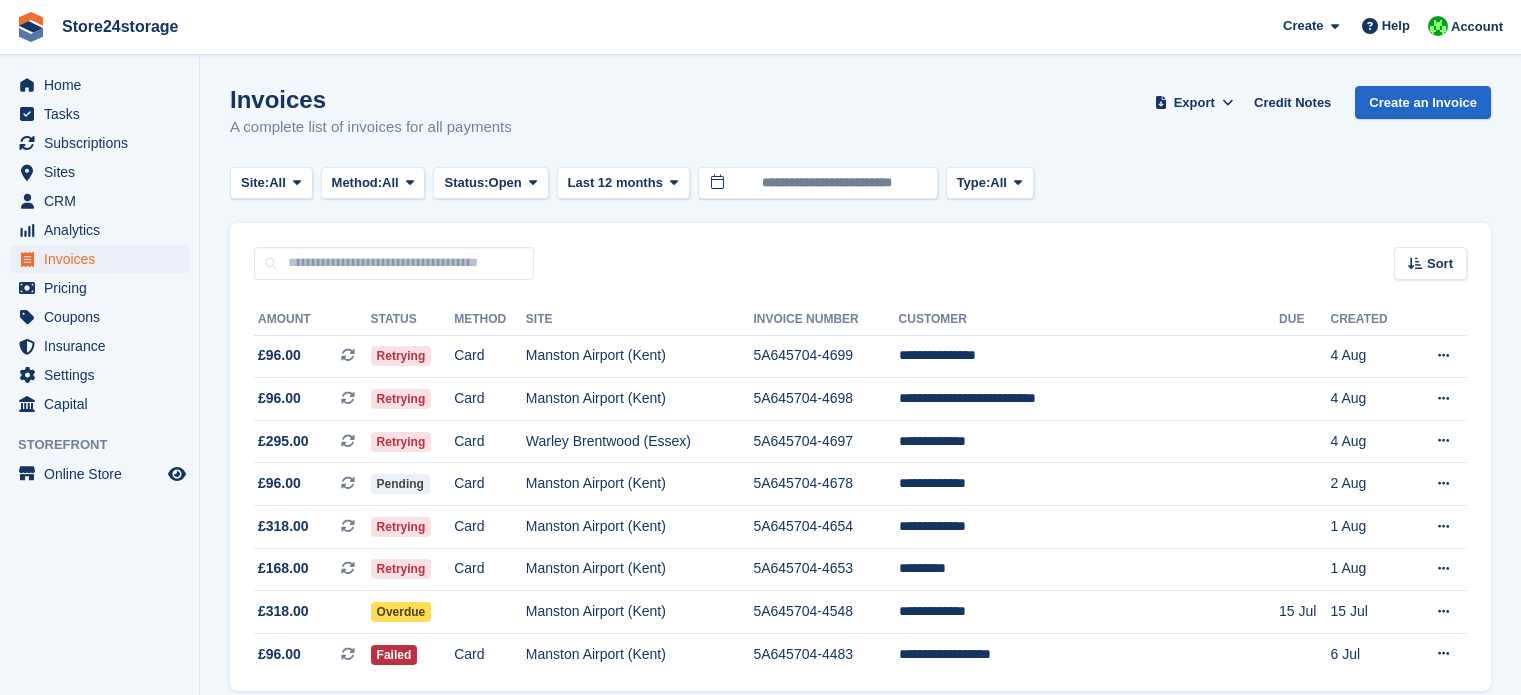 scroll, scrollTop: 0, scrollLeft: 0, axis: both 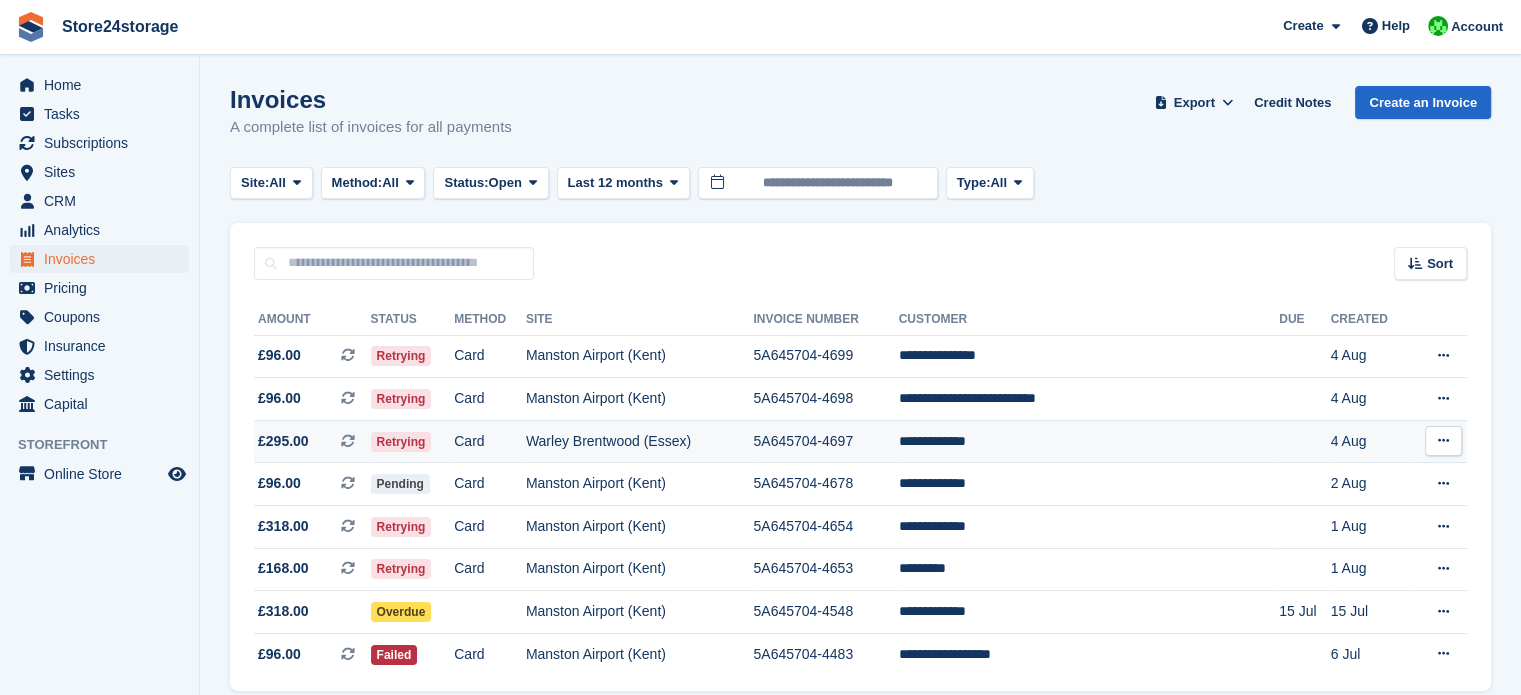 click at bounding box center [1443, 440] 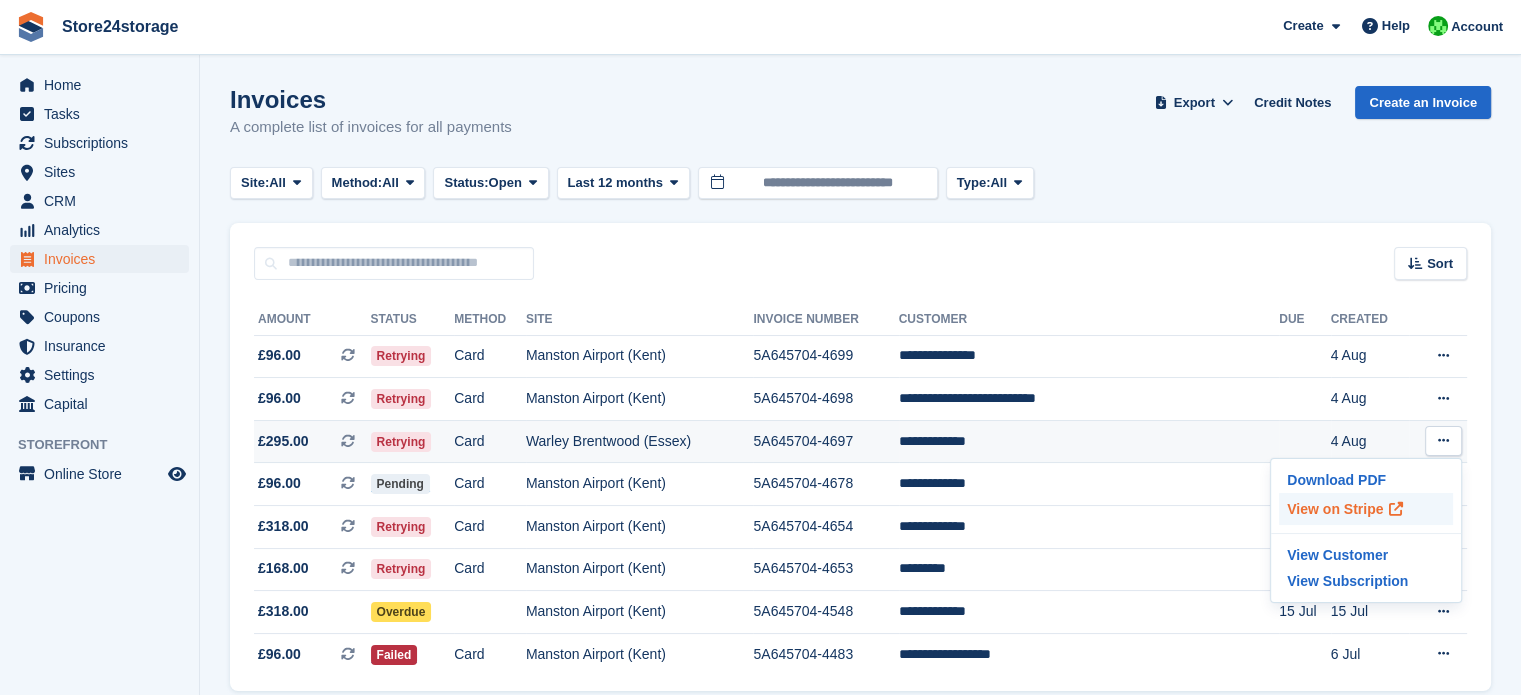 click on "View on Stripe" at bounding box center (1366, 509) 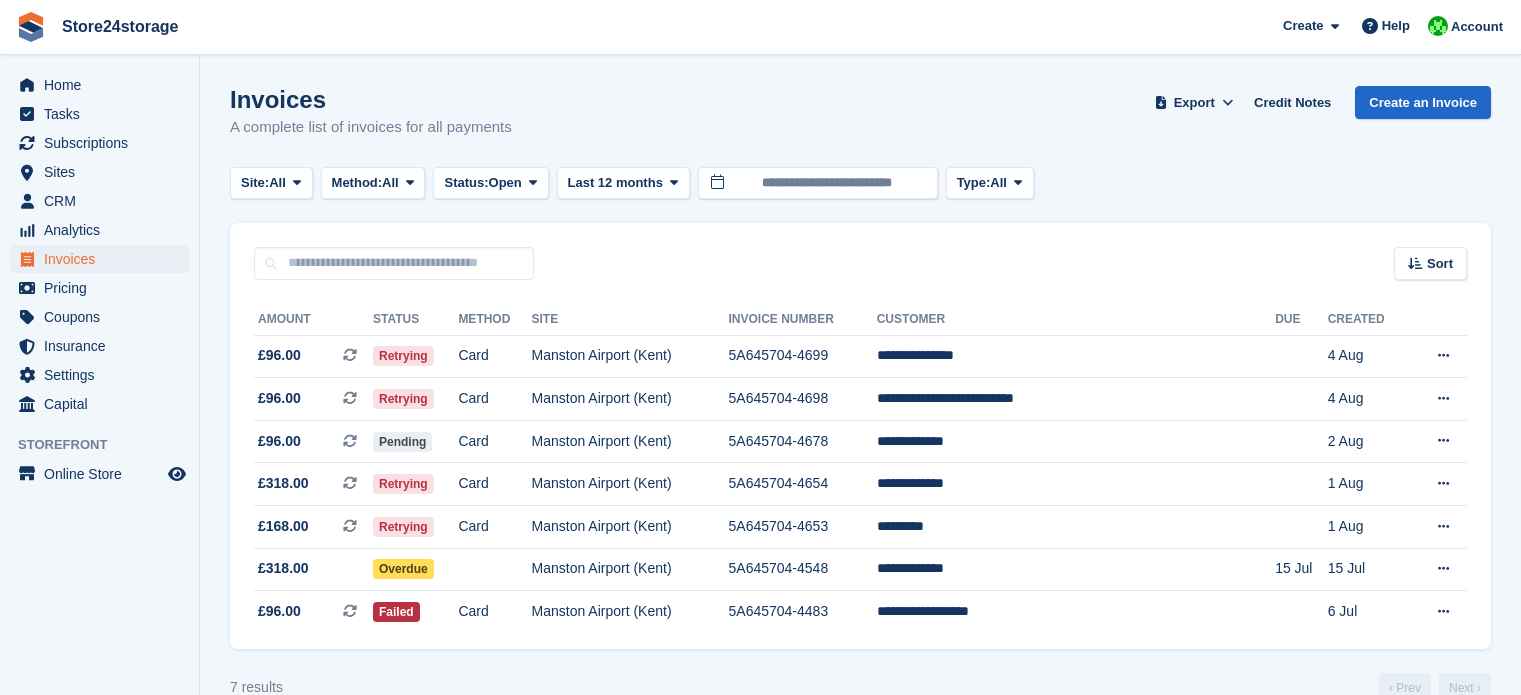 scroll, scrollTop: 0, scrollLeft: 0, axis: both 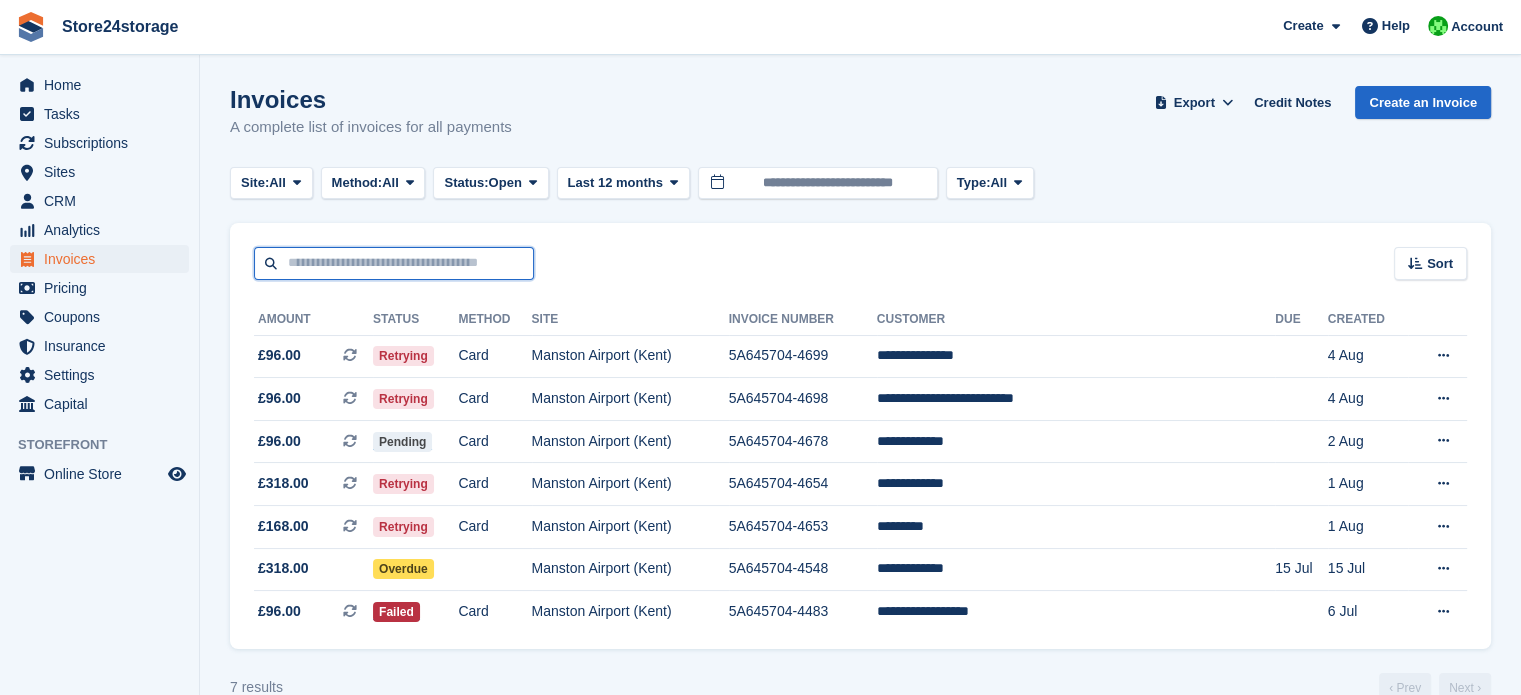 click at bounding box center (394, 263) 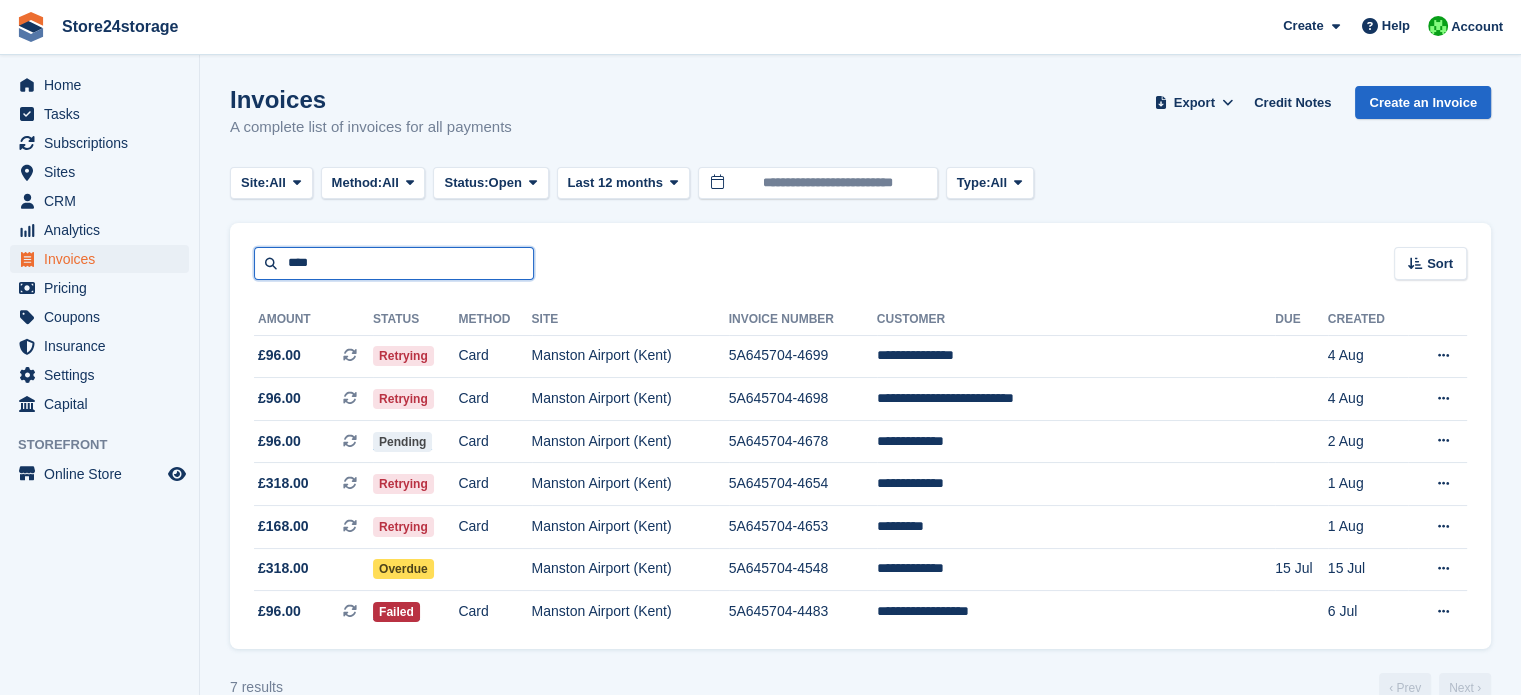 type on "****" 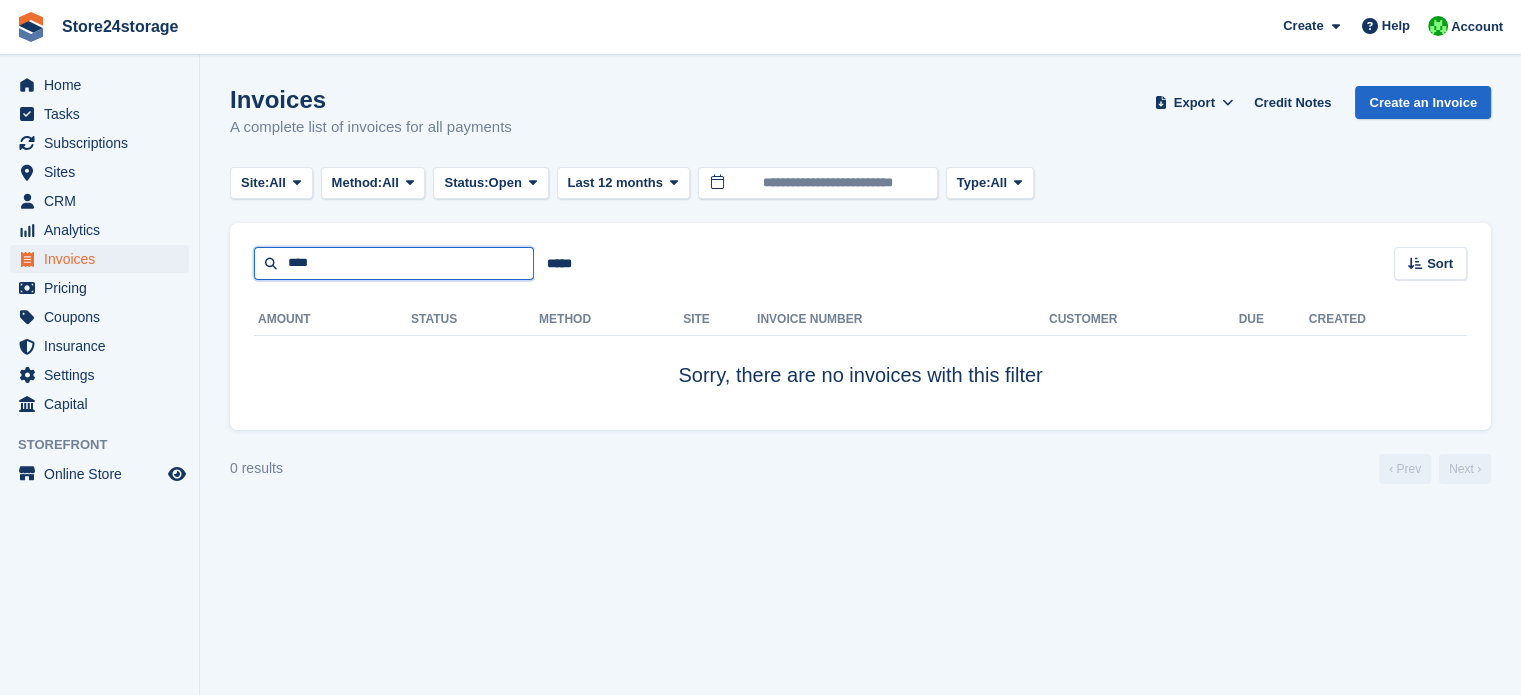 click on "****" at bounding box center (394, 263) 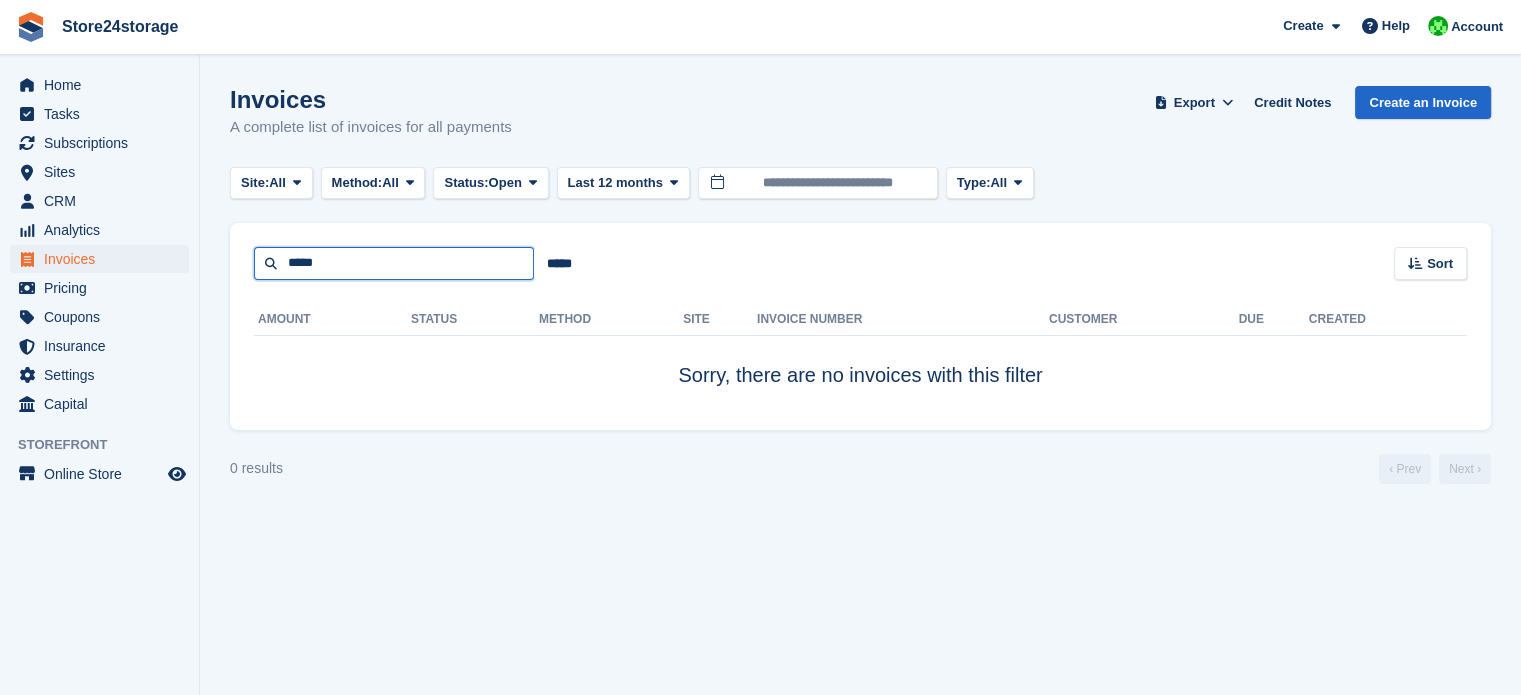 type on "*****" 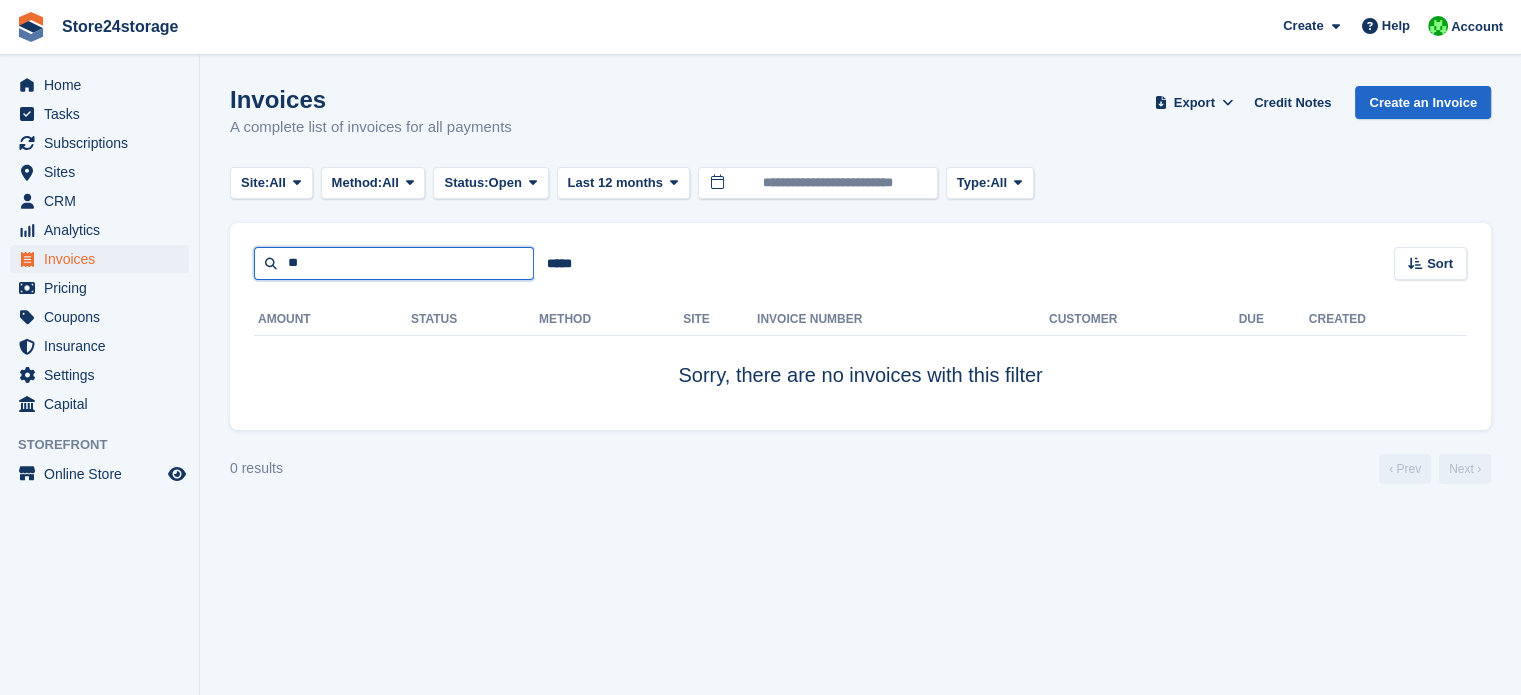 type on "*" 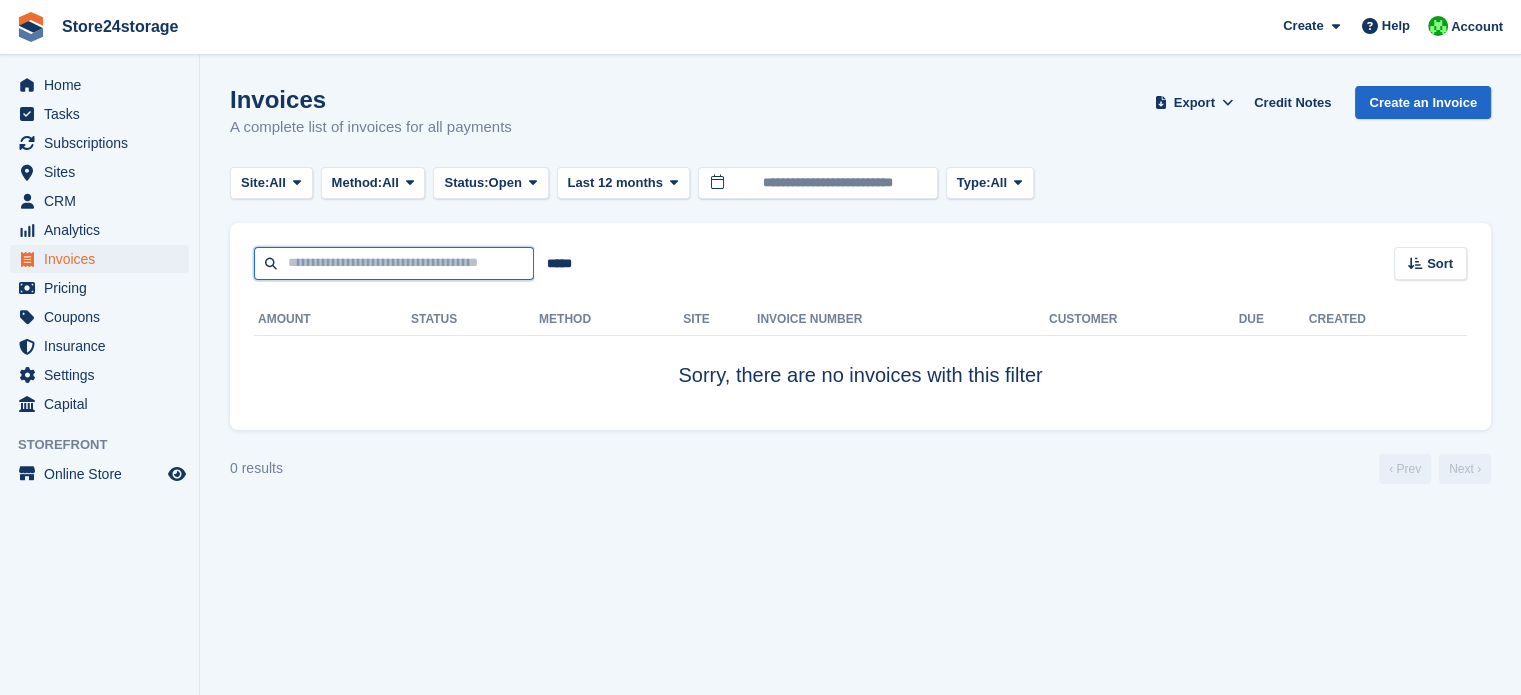click at bounding box center (394, 263) 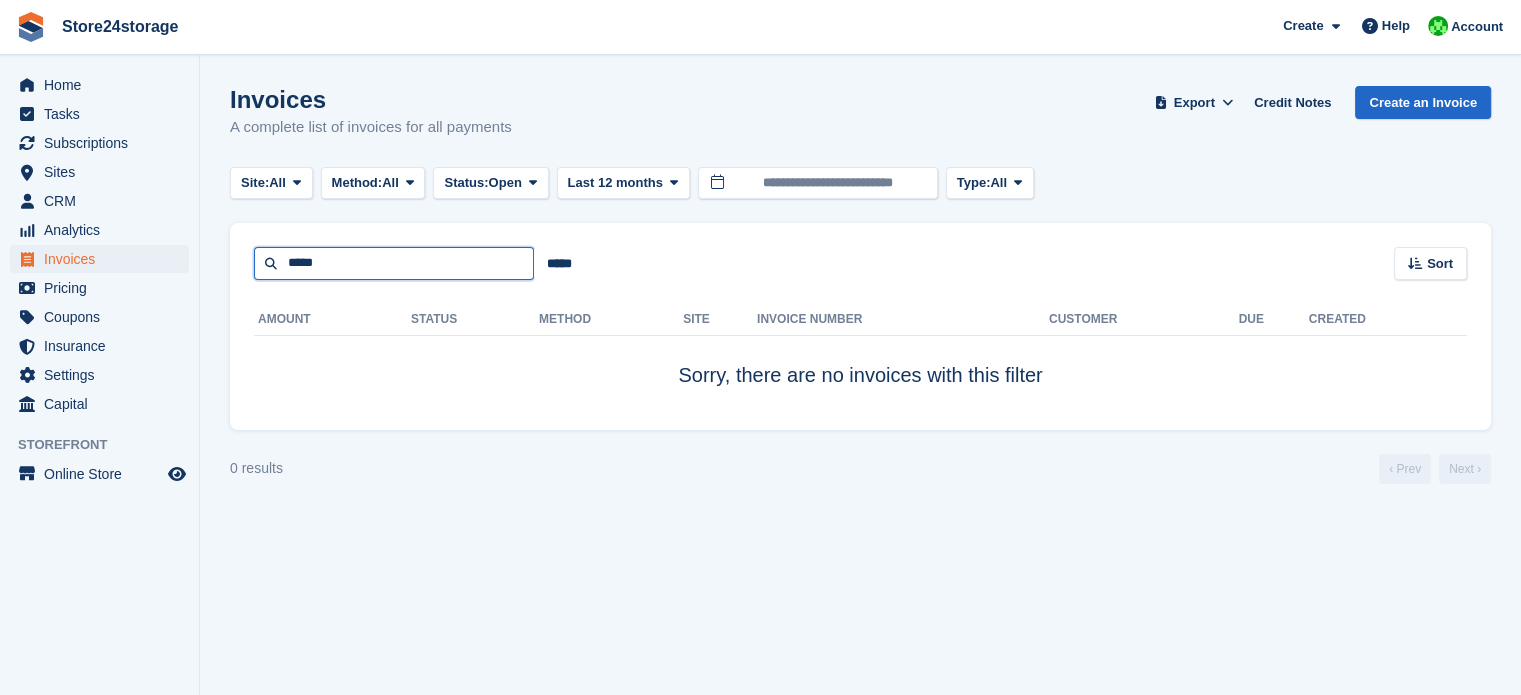 type on "*****" 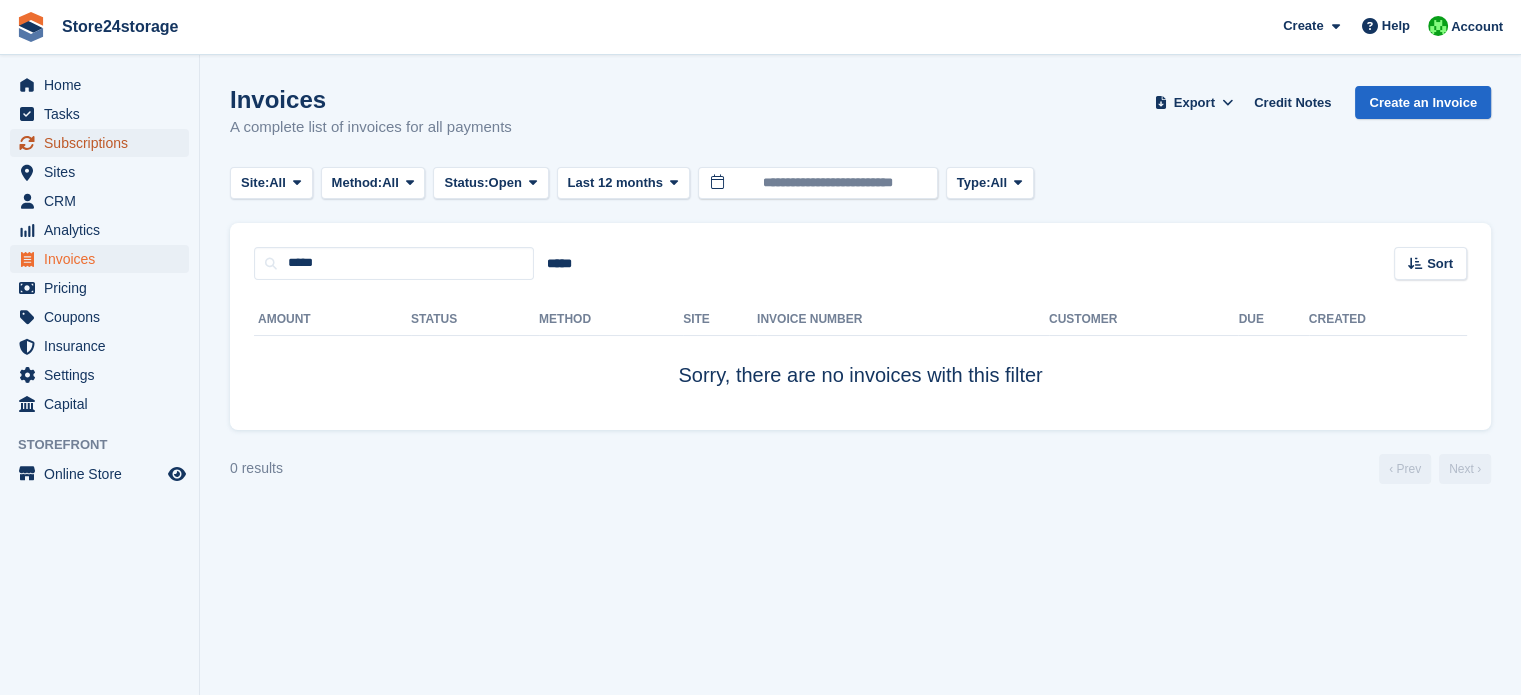 click on "Subscriptions" at bounding box center [104, 143] 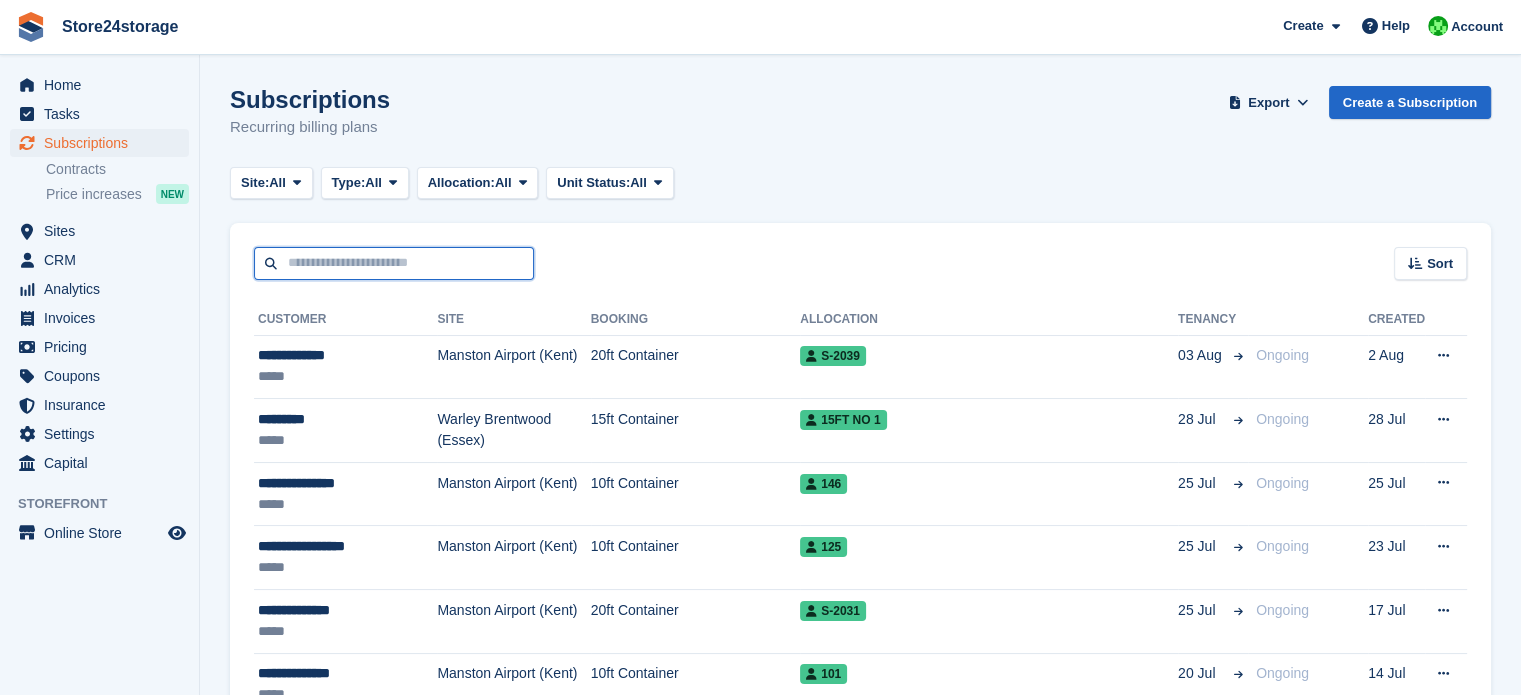 click at bounding box center (394, 263) 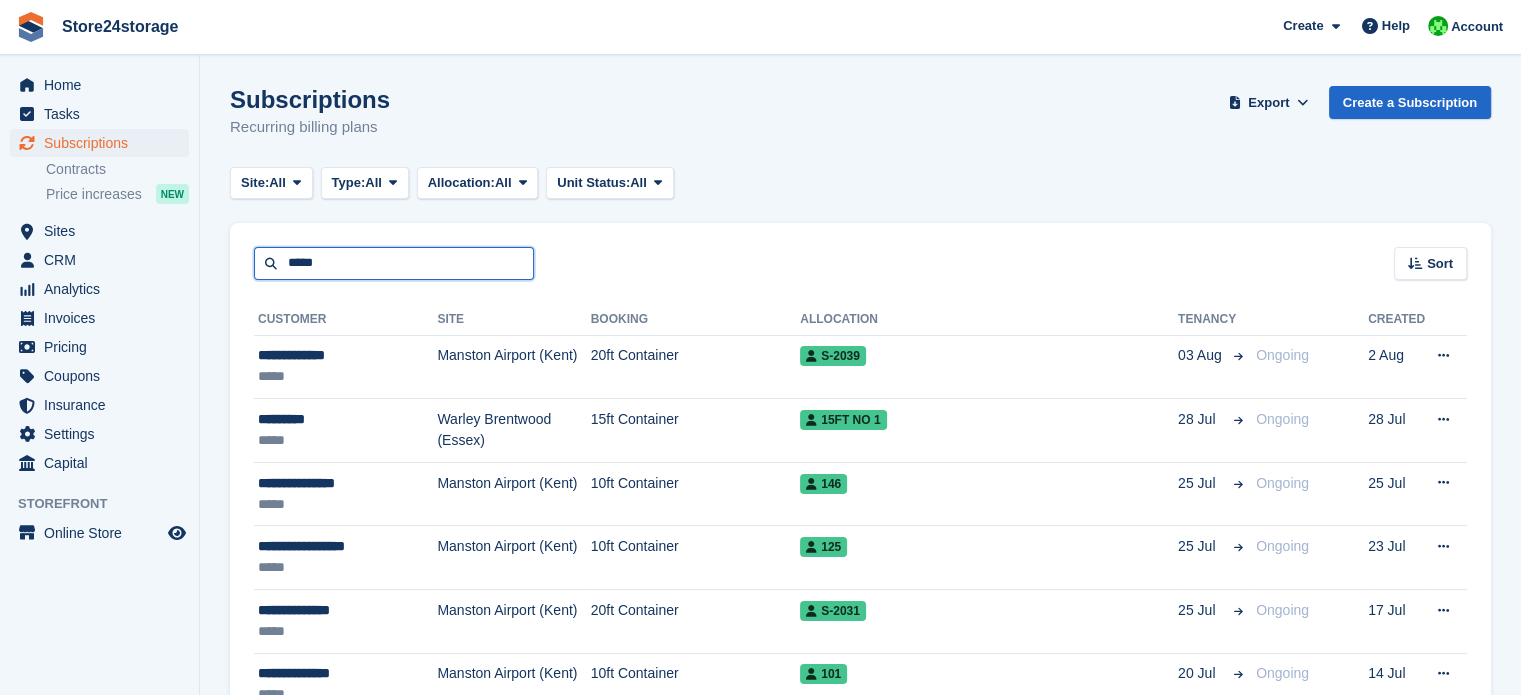 type on "*****" 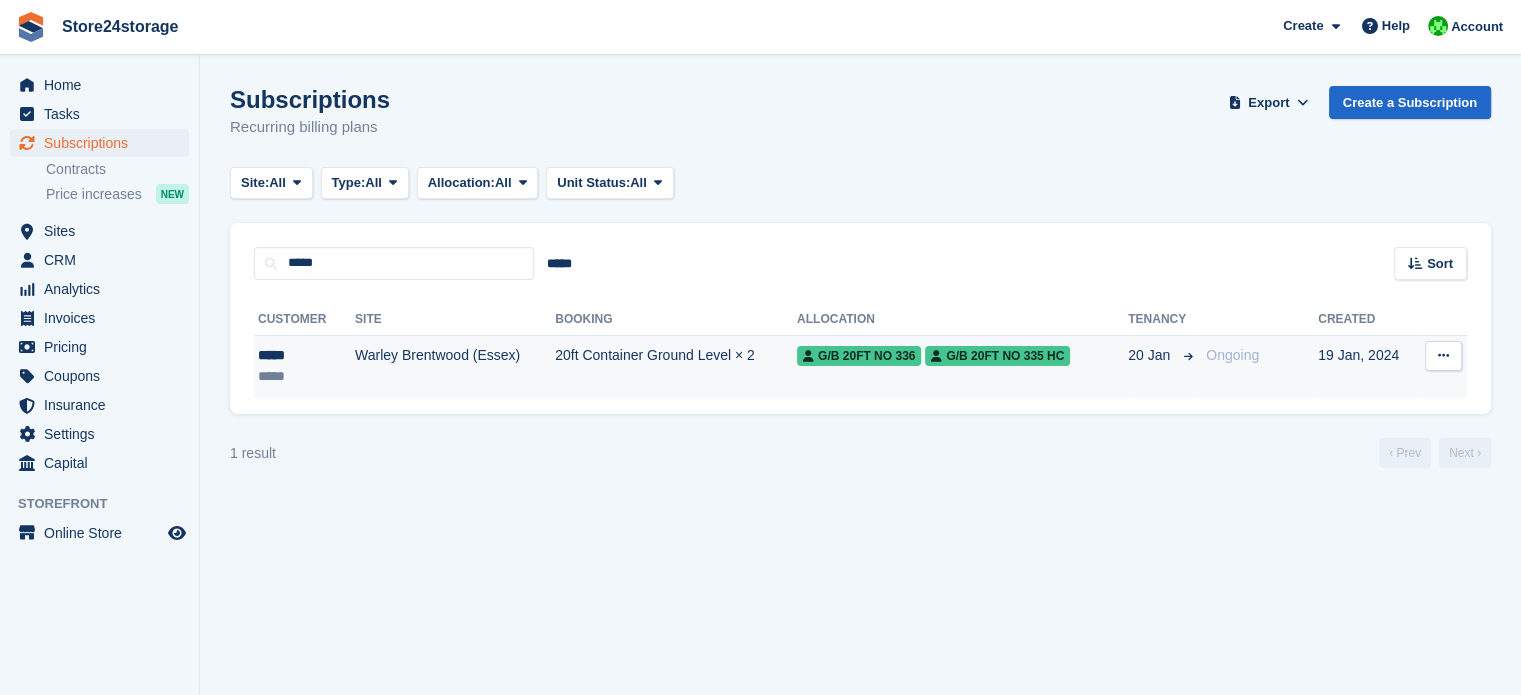 click on "Warley Brentwood (Essex)" at bounding box center [455, 366] 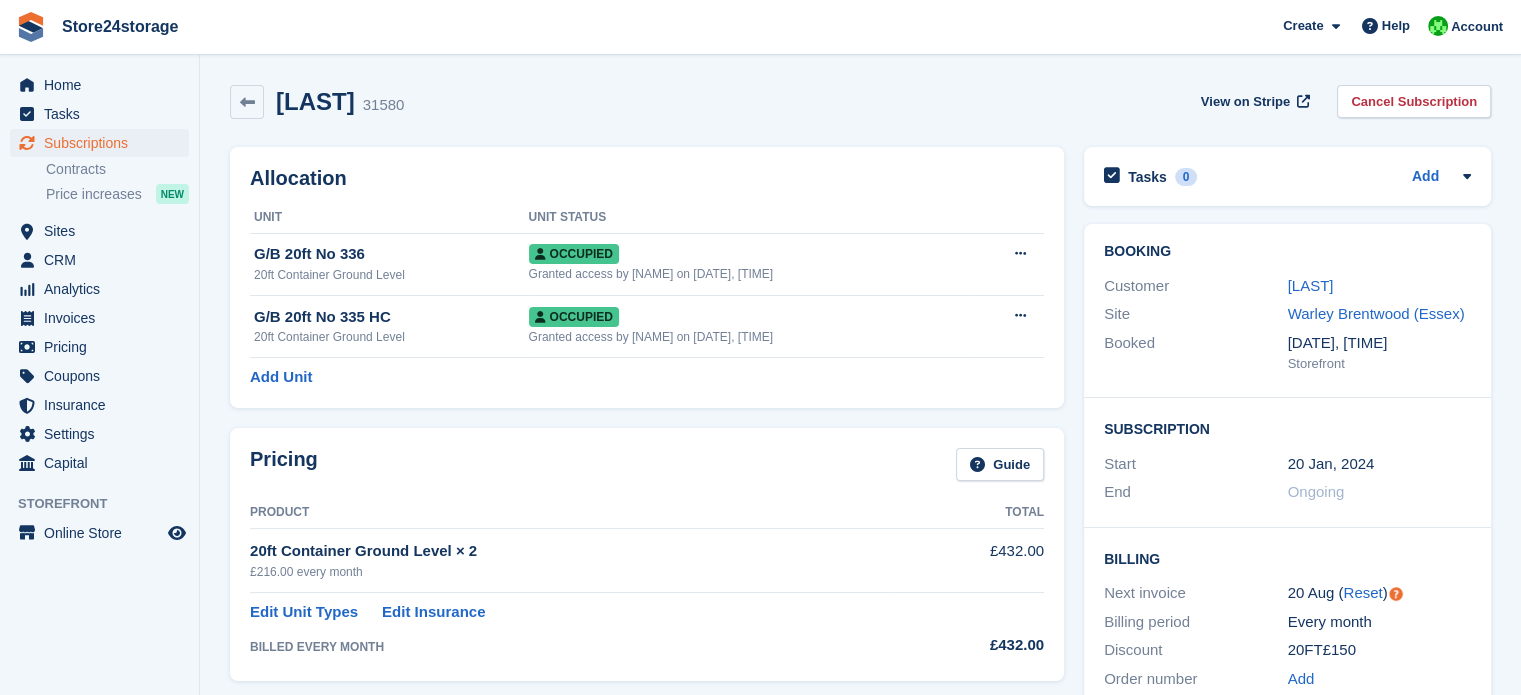 scroll, scrollTop: 0, scrollLeft: 0, axis: both 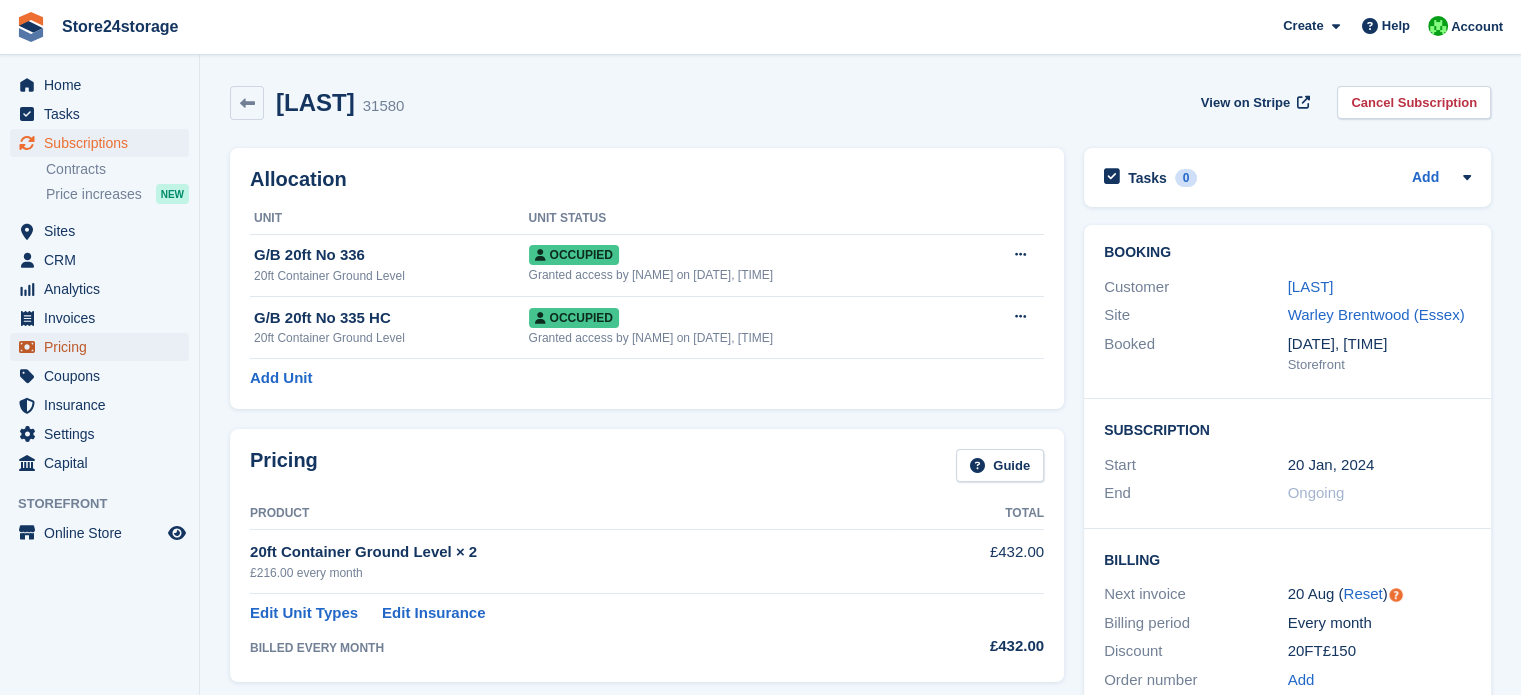 click on "Pricing" at bounding box center (104, 347) 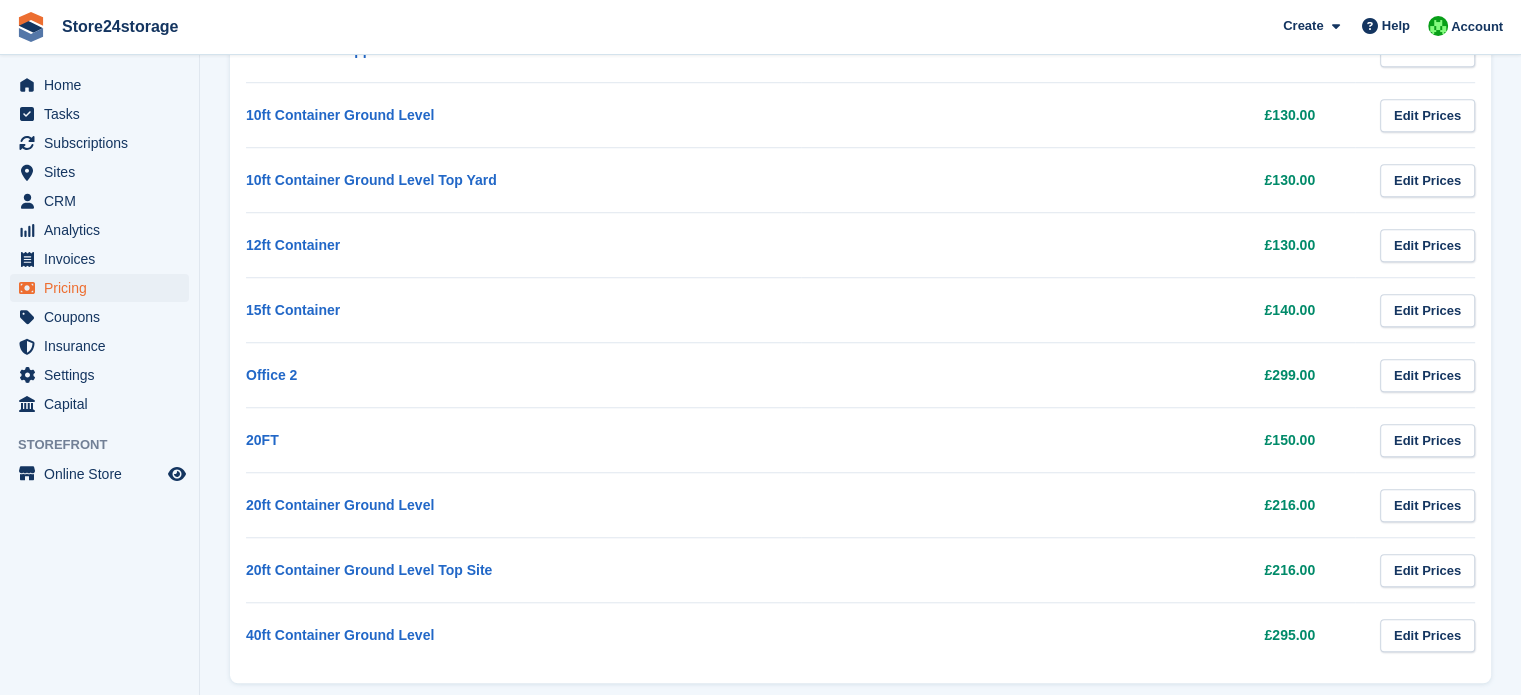 scroll, scrollTop: 1585, scrollLeft: 0, axis: vertical 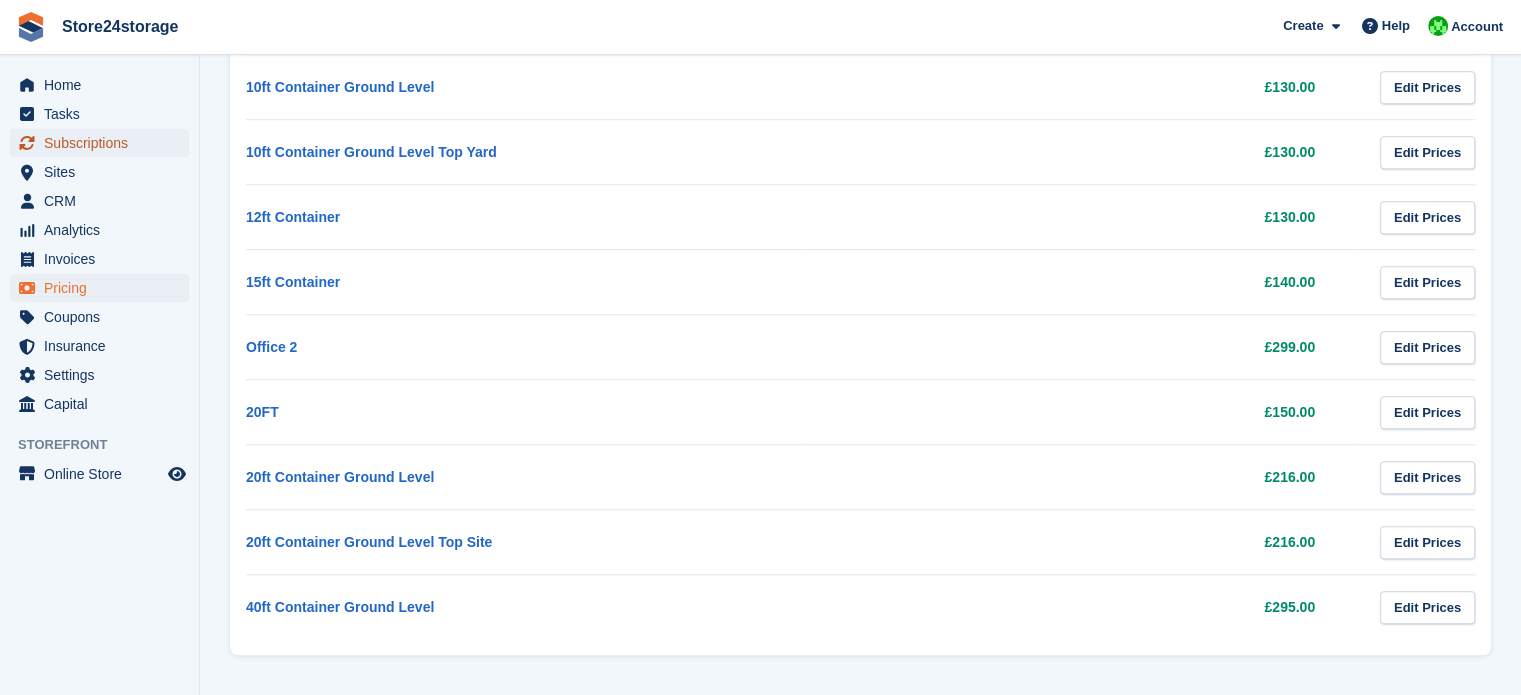 click on "Subscriptions" at bounding box center (104, 143) 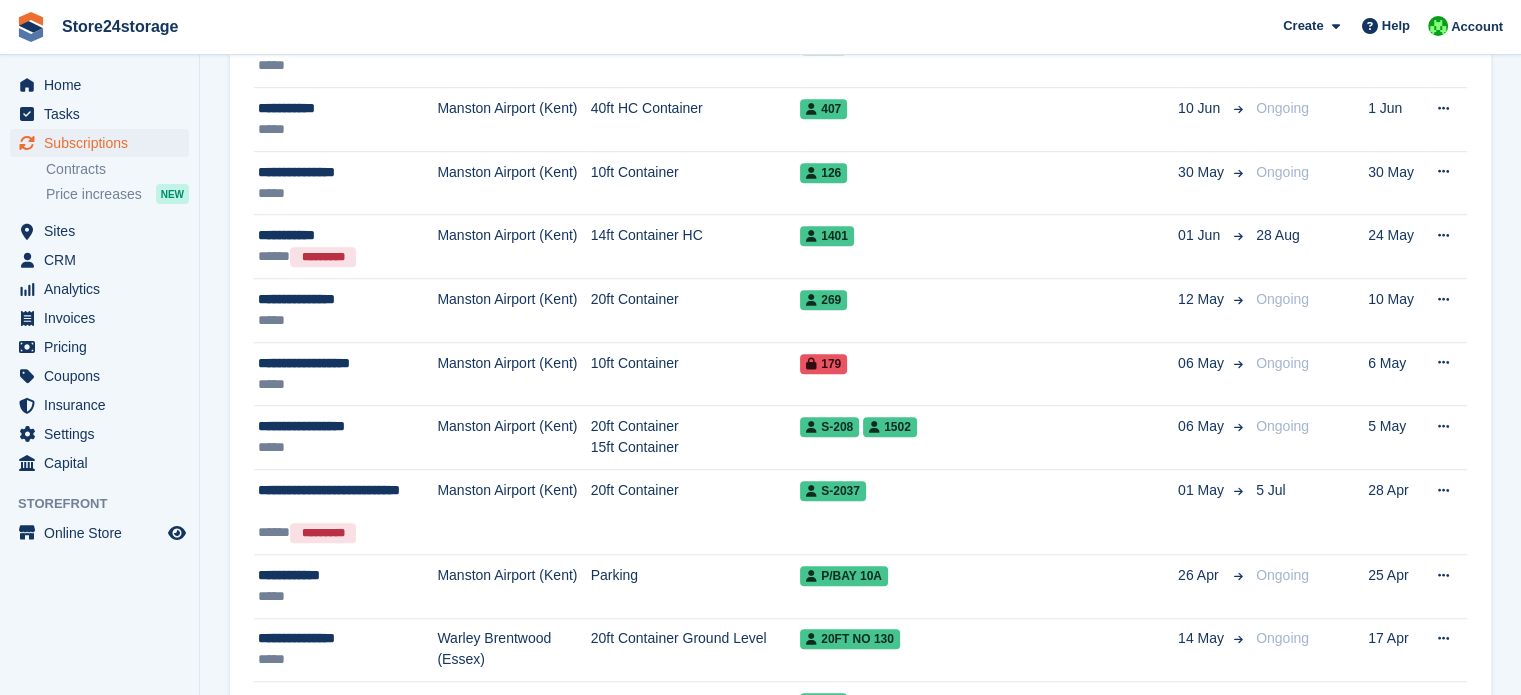 scroll, scrollTop: 0, scrollLeft: 0, axis: both 